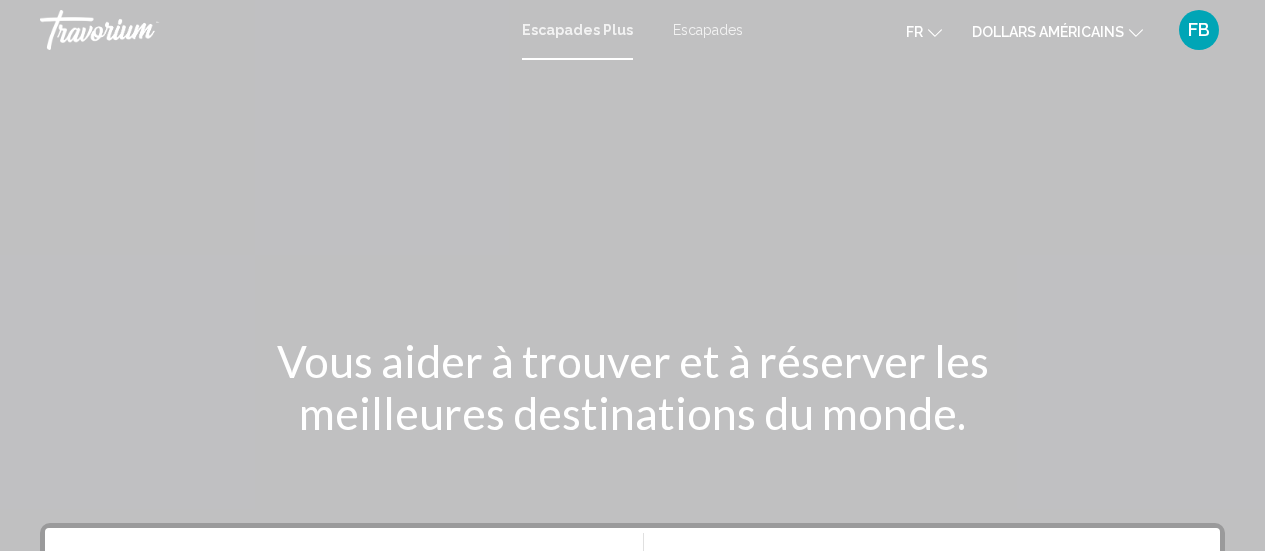 scroll, scrollTop: 0, scrollLeft: 0, axis: both 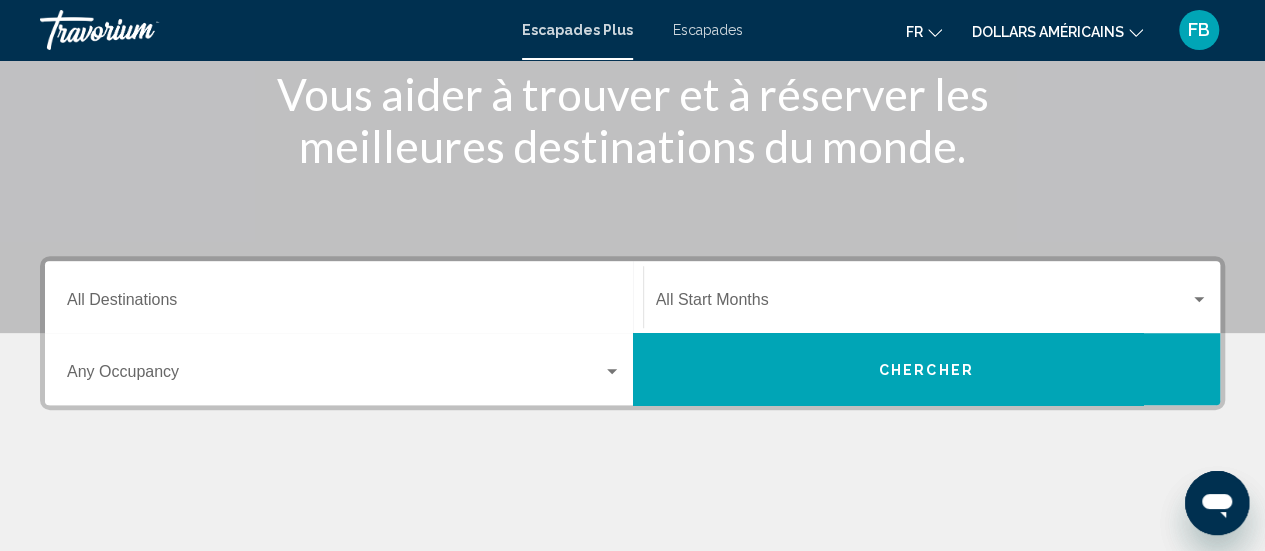 click on "Destination All Destinations" at bounding box center (344, 297) 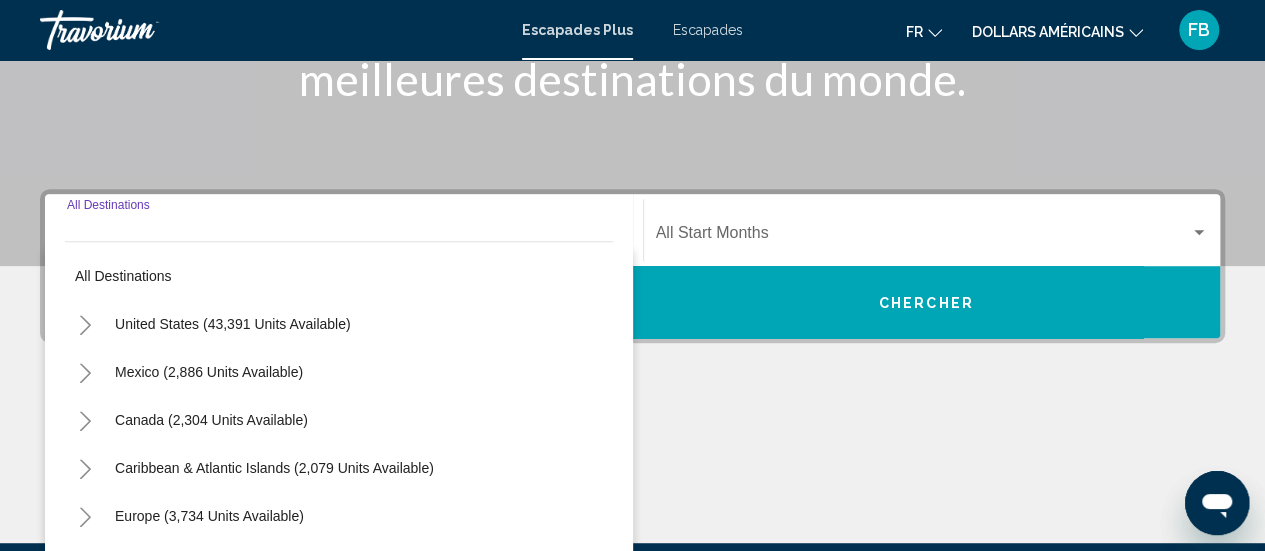 scroll, scrollTop: 458, scrollLeft: 0, axis: vertical 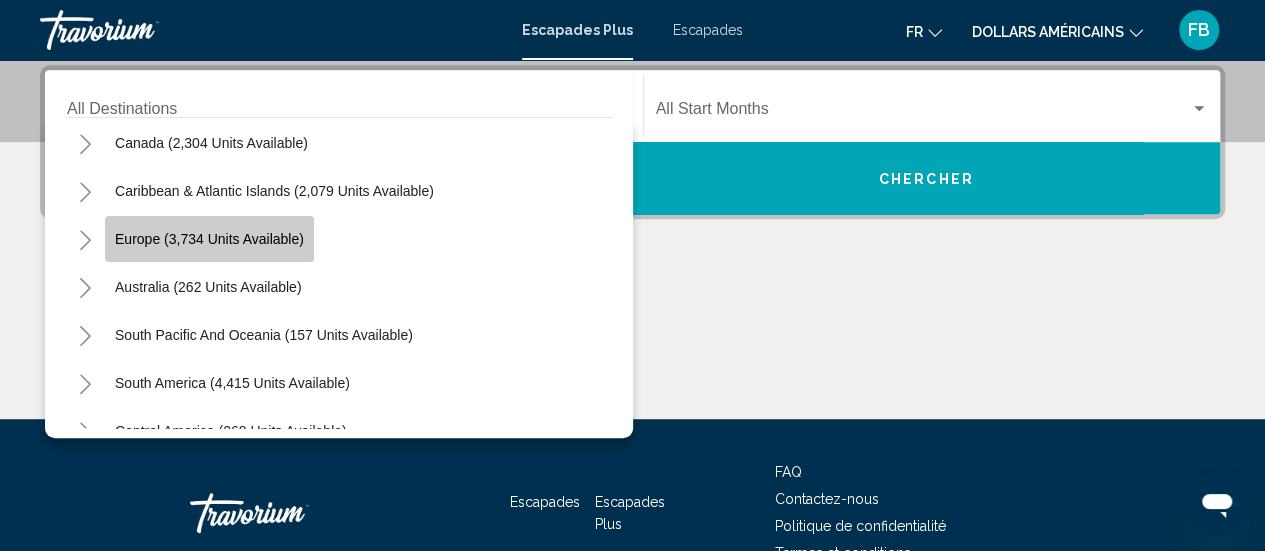 click on "Europe (3,734 units available)" 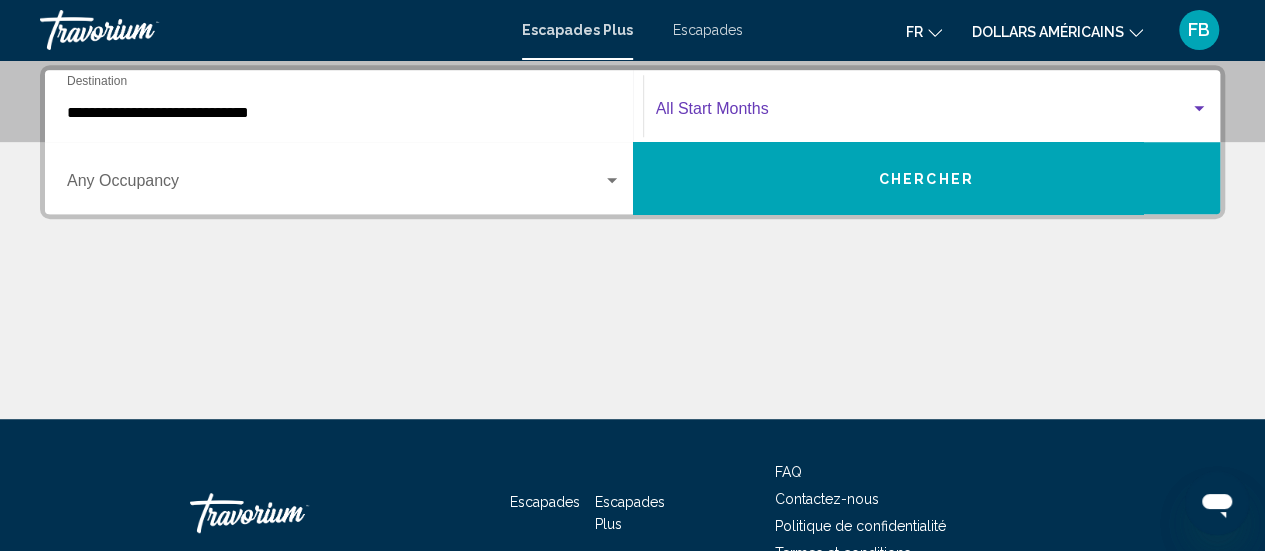 click at bounding box center (923, 113) 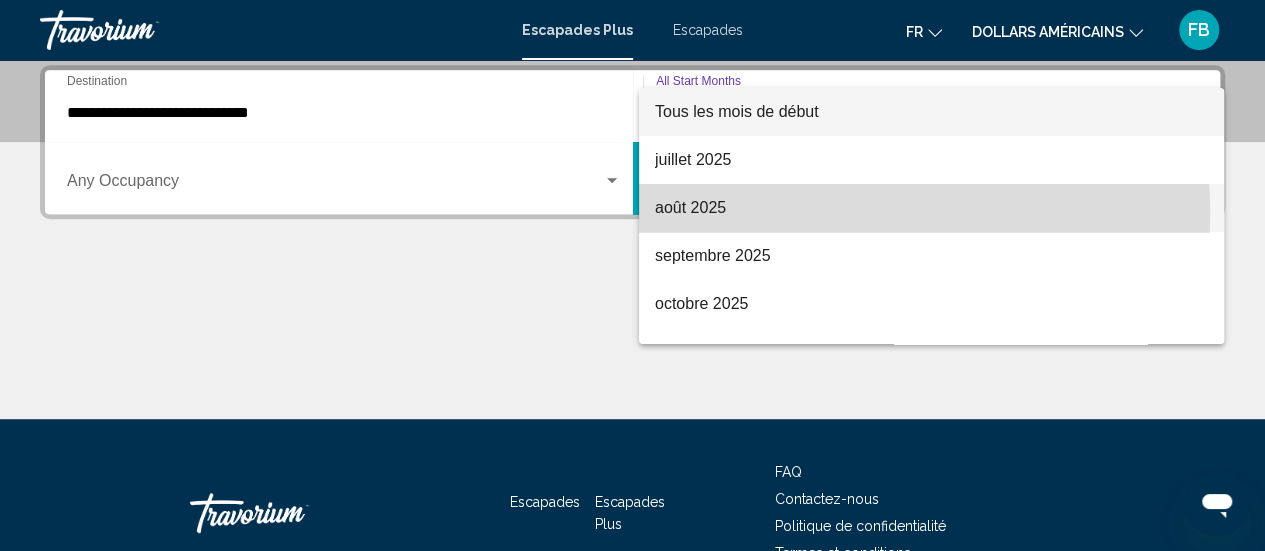 click on "août 2025" at bounding box center (690, 207) 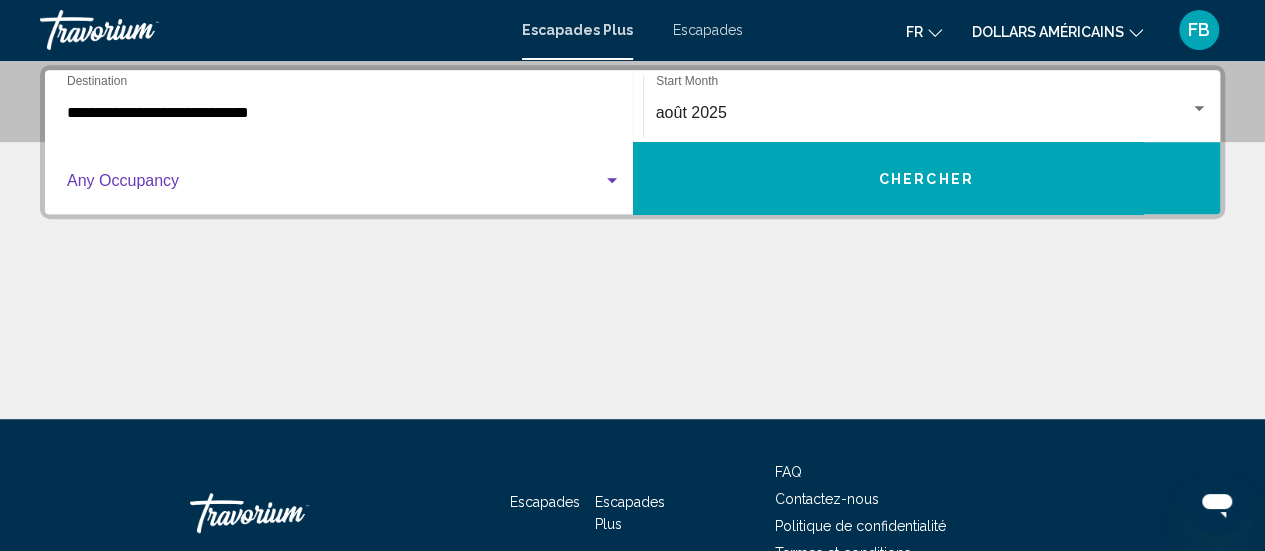 click at bounding box center (335, 185) 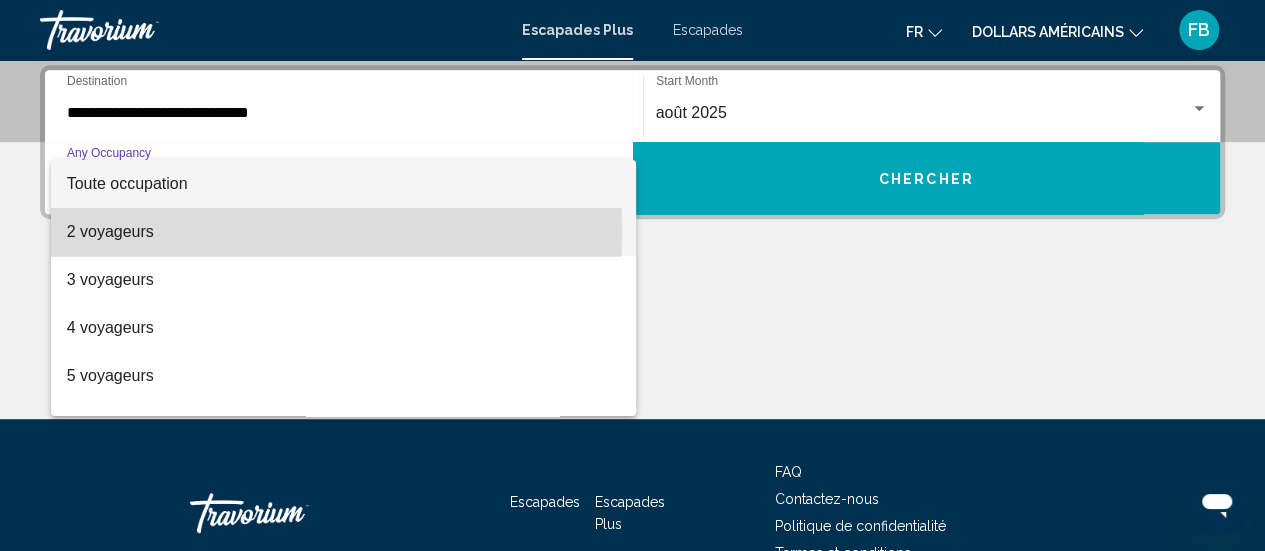 click on "2 voyageurs" at bounding box center [344, 232] 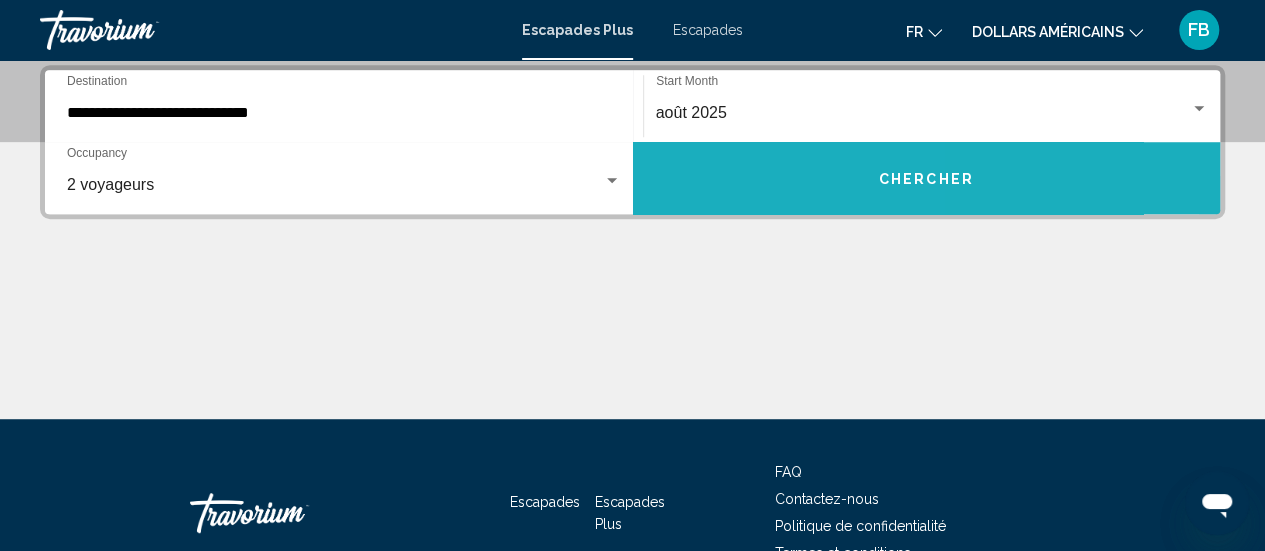 click on "Chercher" at bounding box center (927, 178) 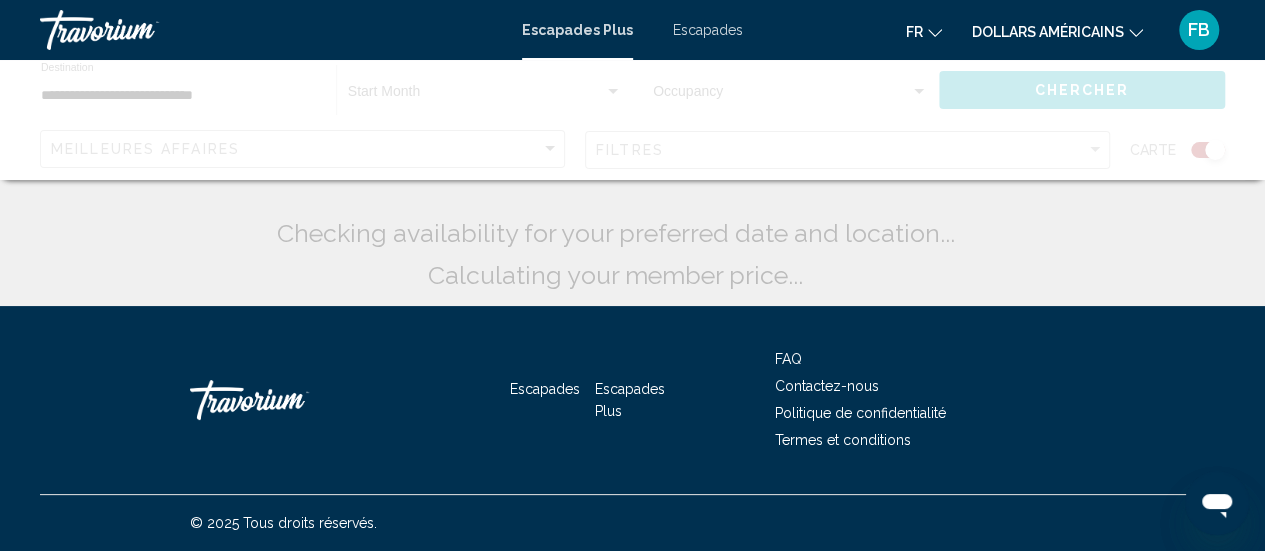 scroll, scrollTop: 0, scrollLeft: 0, axis: both 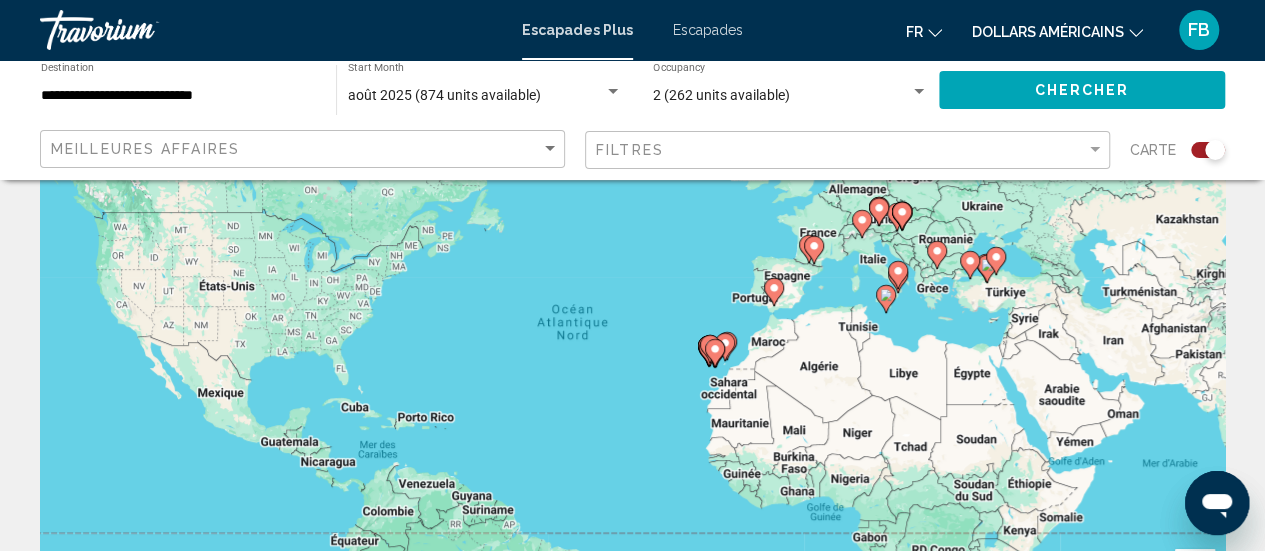 click on "Pour activer le glissement avec le clavier, appuyez sur Alt+Entrée. Une fois ce mode activé, utilisez les touches fléchées pour déplacer le repère. Pour valider le déplacement, appuyez sur Entrée. Pour annuler, appuyez sur Échap." at bounding box center [632, 354] 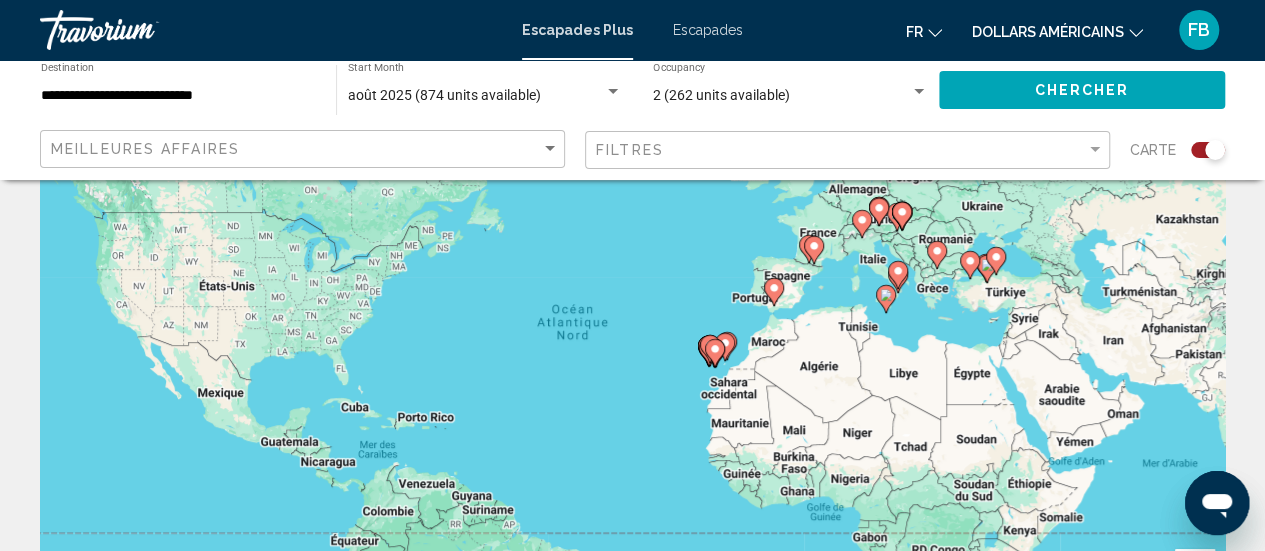 click on "Pour activer le glissement avec le clavier, appuyez sur Alt+Entrée. Une fois ce mode activé, utilisez les touches fléchées pour déplacer le repère. Pour valider le déplacement, appuyez sur Entrée. Pour annuler, appuyez sur Échap." at bounding box center (632, 354) 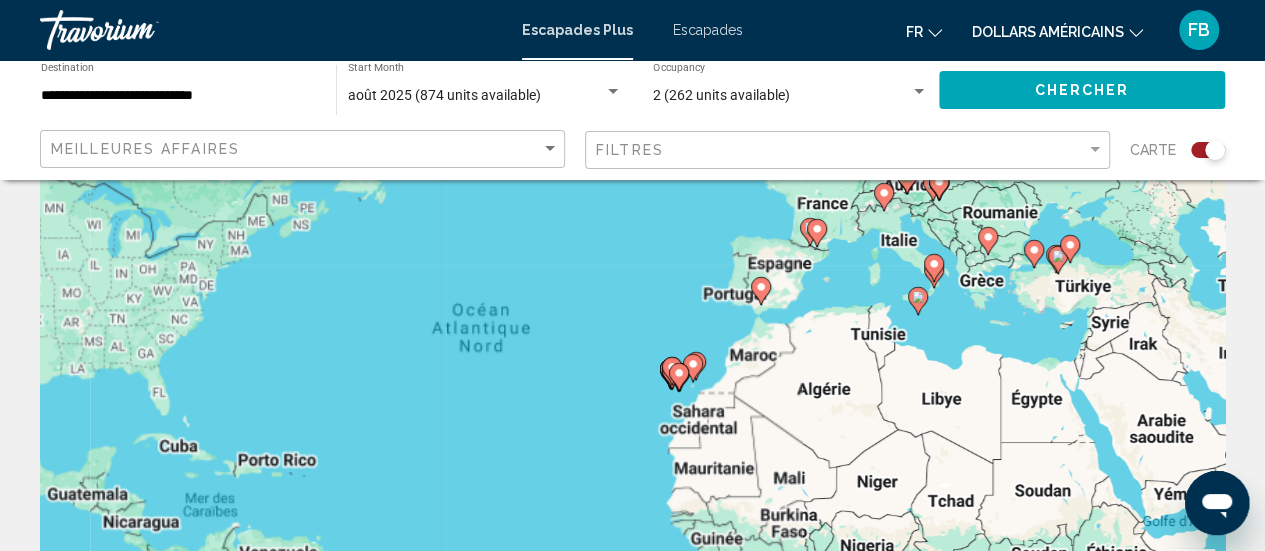click on "Pour activer le glissement avec le clavier, appuyez sur Alt+Entrée. Une fois ce mode activé, utilisez les touches fléchées pour déplacer le repère. Pour valider le déplacement, appuyez sur Entrée. Pour annuler, appuyez sur Échap." at bounding box center (632, 354) 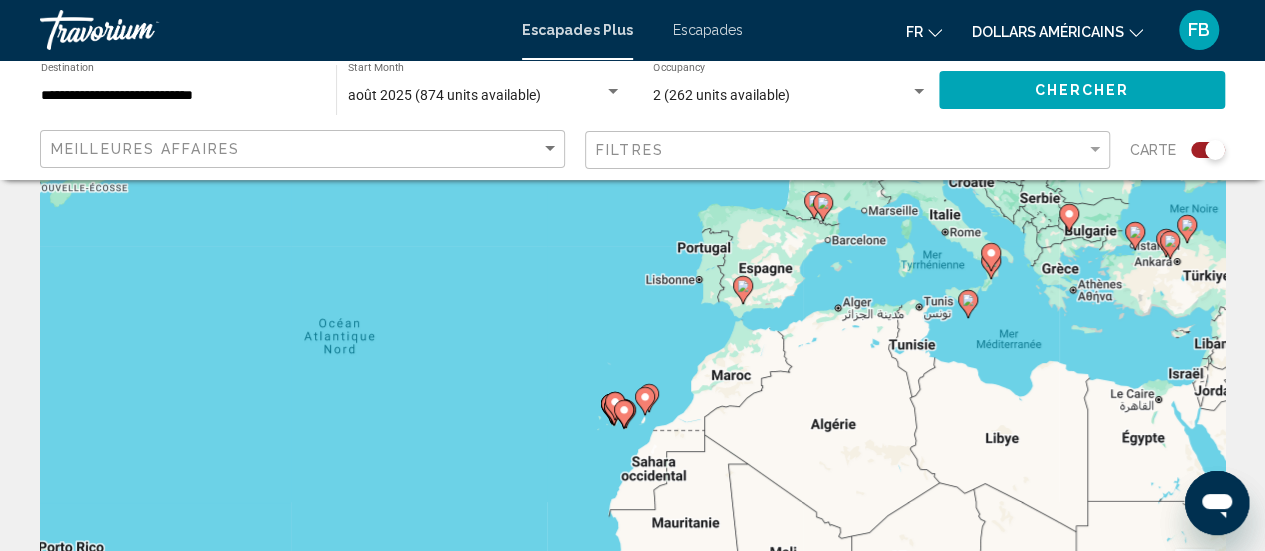 click on "Pour activer le glissement avec le clavier, appuyez sur Alt+Entrée. Une fois ce mode activé, utilisez les touches fléchées pour déplacer le repère. Pour valider le déplacement, appuyez sur Entrée. Pour annuler, appuyez sur Échap." at bounding box center [632, 354] 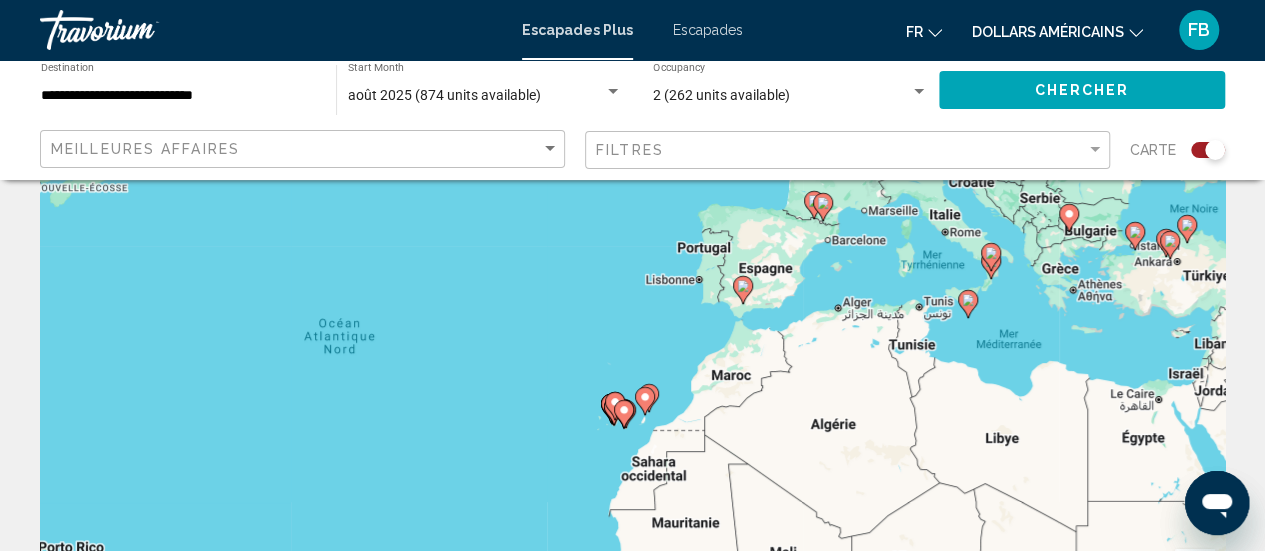 click on "Pour activer le glissement avec le clavier, appuyez sur Alt+Entrée. Une fois ce mode activé, utilisez les touches fléchées pour déplacer le repère. Pour valider le déplacement, appuyez sur Entrée. Pour annuler, appuyez sur Échap." at bounding box center [632, 354] 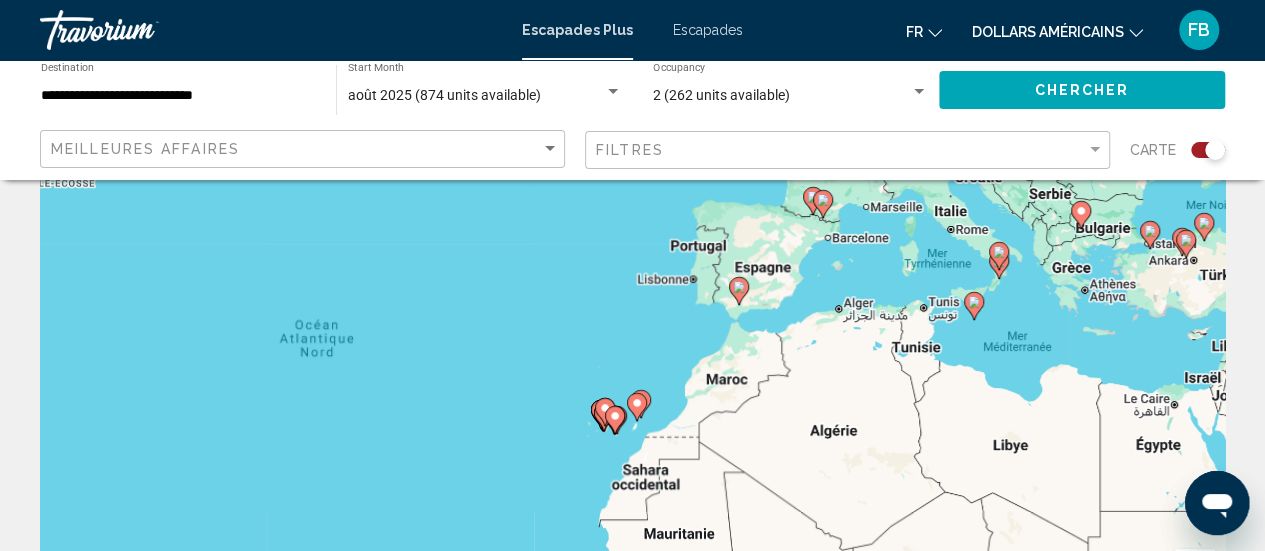 click on "Pour activer le glissement avec le clavier, appuyez sur Alt+Entrée. Une fois ce mode activé, utilisez les touches fléchées pour déplacer le repère. Pour valider le déplacement, appuyez sur Entrée. Pour annuler, appuyez sur Échap." at bounding box center [632, 354] 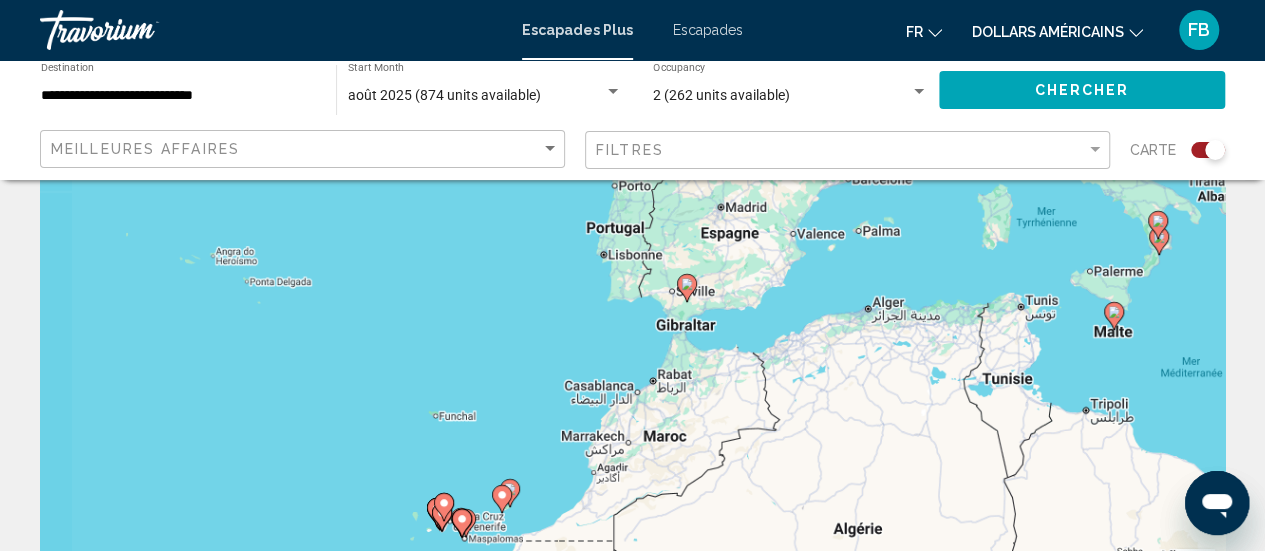 click on "Pour activer le glissement avec le clavier, appuyez sur Alt+Entrée. Une fois ce mode activé, utilisez les touches fléchées pour déplacer le repère. Pour valider le déplacement, appuyez sur Entrée. Pour annuler, appuyez sur Échap." at bounding box center (632, 354) 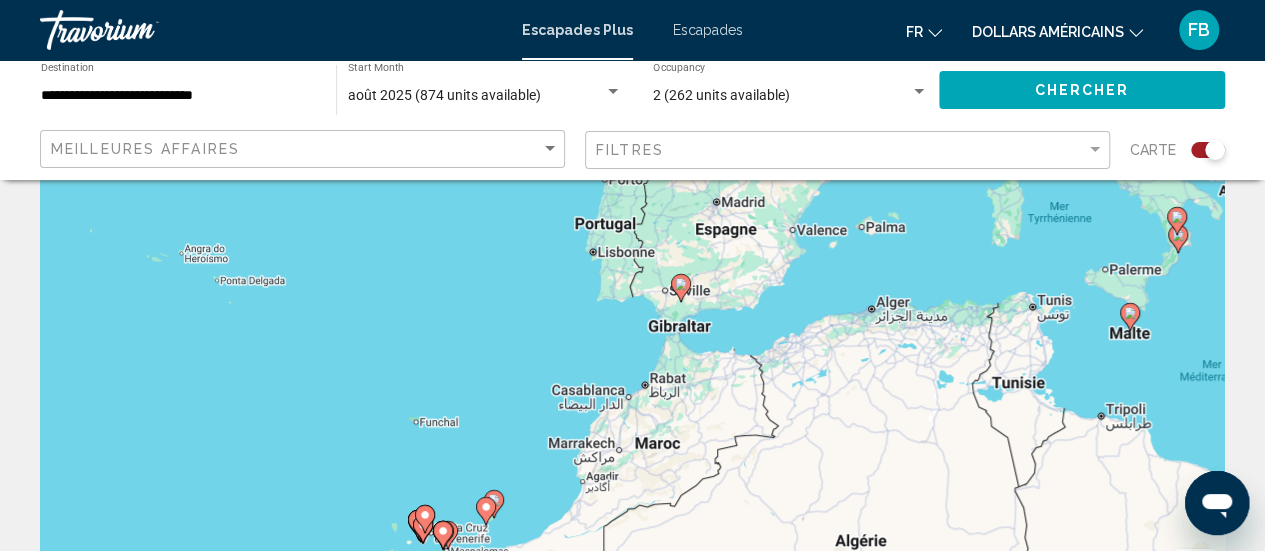 click on "Pour activer le glissement avec le clavier, appuyez sur Alt+Entrée. Une fois ce mode activé, utilisez les touches fléchées pour déplacer le repère. Pour valider le déplacement, appuyez sur Entrée. Pour annuler, appuyez sur Échap." at bounding box center [632, 354] 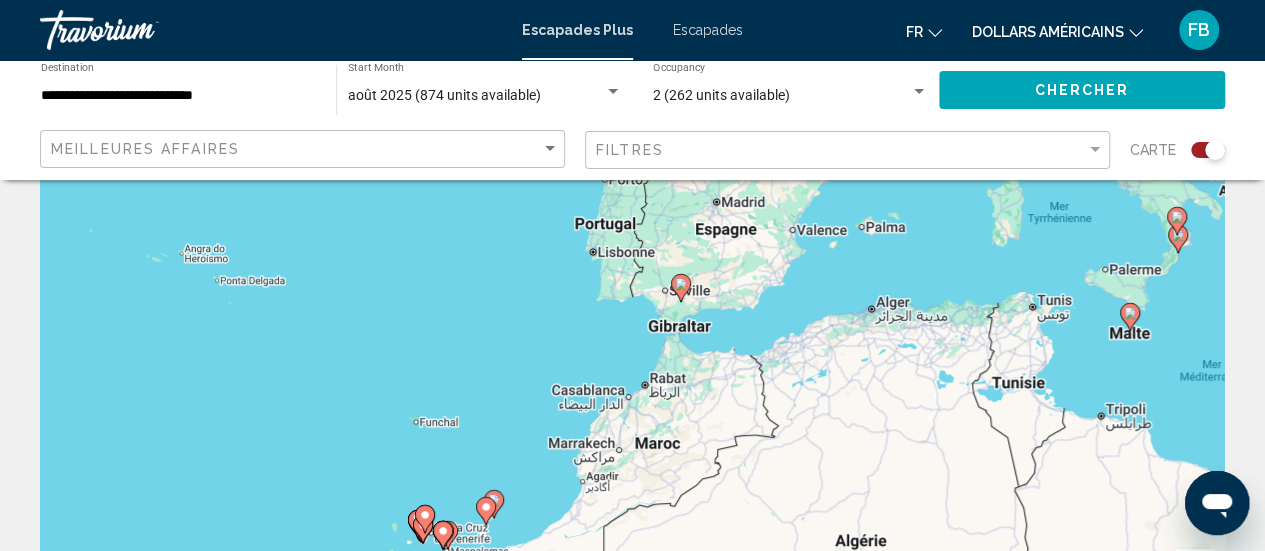 click on "Pour activer le glissement avec le clavier, appuyez sur Alt+Entrée. Une fois ce mode activé, utilisez les touches fléchées pour déplacer le repère. Pour valider le déplacement, appuyez sur Entrée. Pour annuler, appuyez sur Échap." at bounding box center (632, 354) 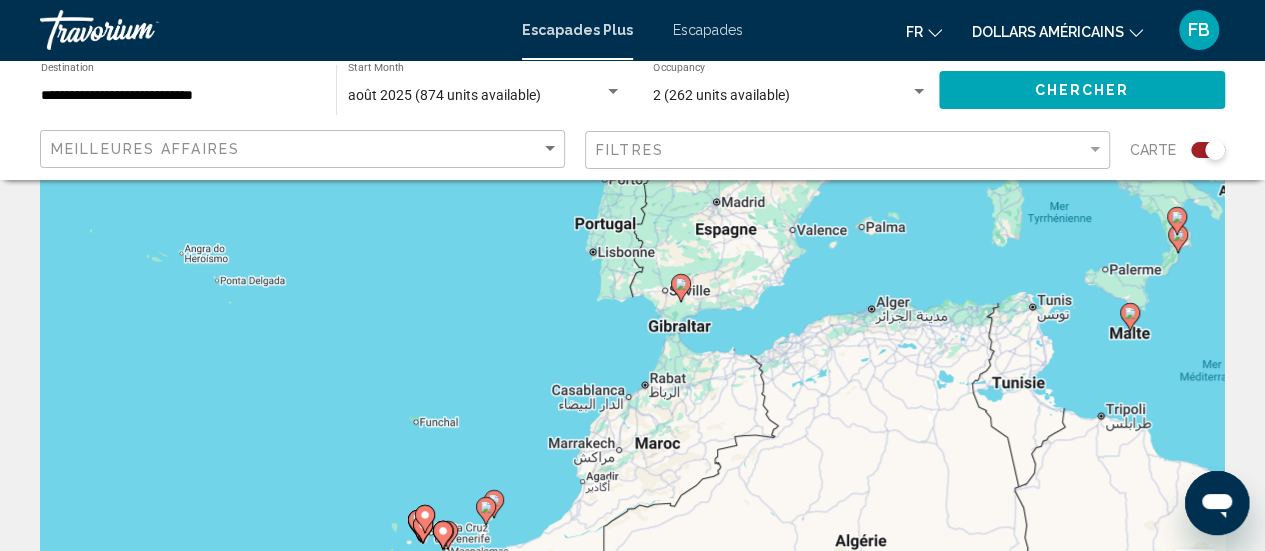 click on "Pour activer le glissement avec le clavier, appuyez sur Alt+Entrée. Une fois ce mode activé, utilisez les touches fléchées pour déplacer le repère. Pour valider le déplacement, appuyez sur Entrée. Pour annuler, appuyez sur Échap." at bounding box center (632, 354) 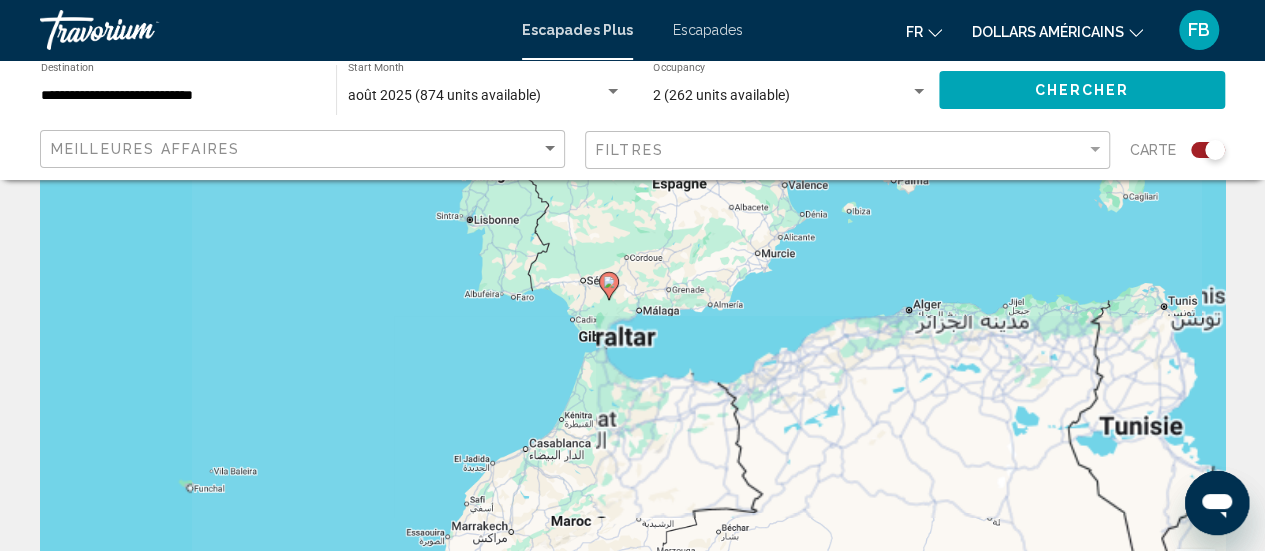click on "Pour activer le glissement avec le clavier, appuyez sur Alt+Entrée. Une fois ce mode activé, utilisez les touches fléchées pour déplacer le repère. Pour valider le déplacement, appuyez sur Entrée. Pour annuler, appuyez sur Échap." at bounding box center [632, 354] 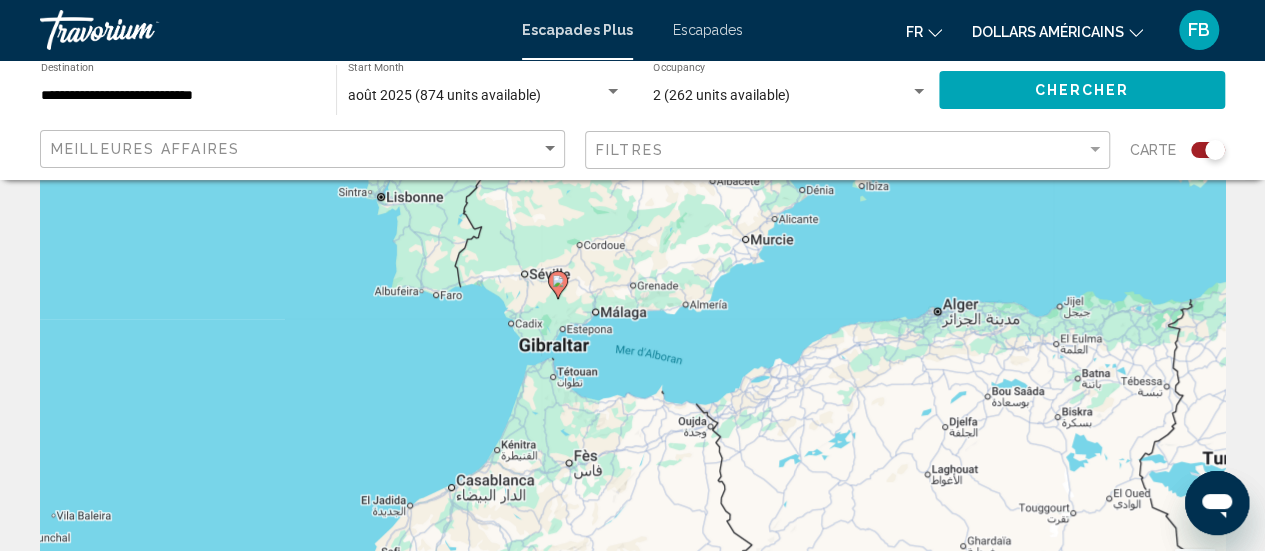 click on "Pour activer le glissement avec le clavier, appuyez sur Alt+Entrée. Une fois ce mode activé, utilisez les touches fléchées pour déplacer le repère. Pour valider le déplacement, appuyez sur Entrée. Pour annuler, appuyez sur Échap." at bounding box center (632, 354) 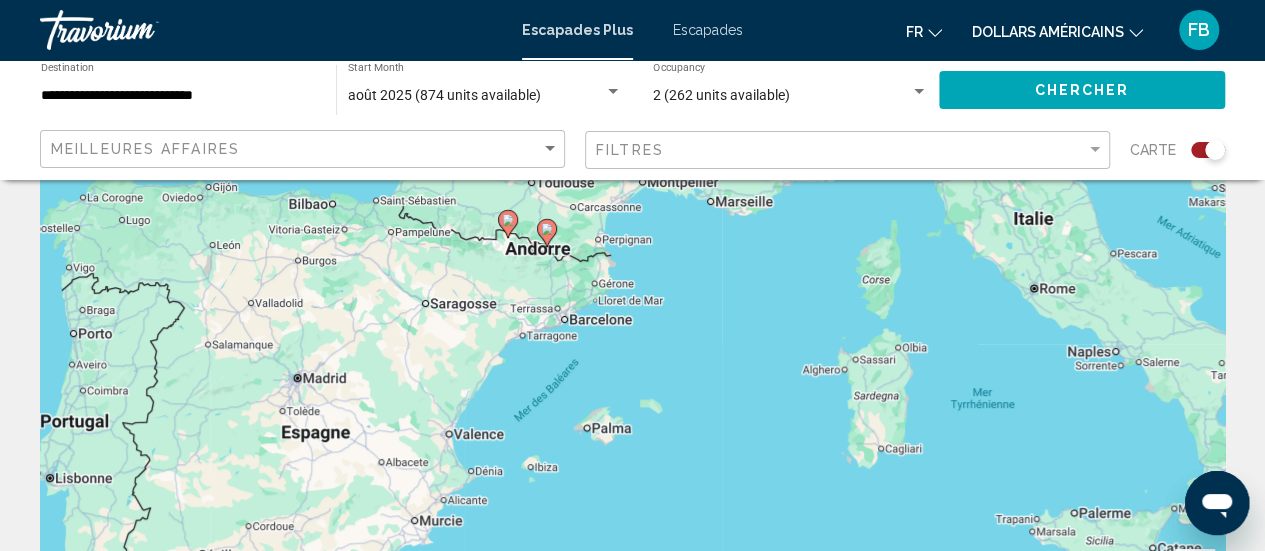 drag, startPoint x: 850, startPoint y: 279, endPoint x: 505, endPoint y: 560, distance: 444.95618 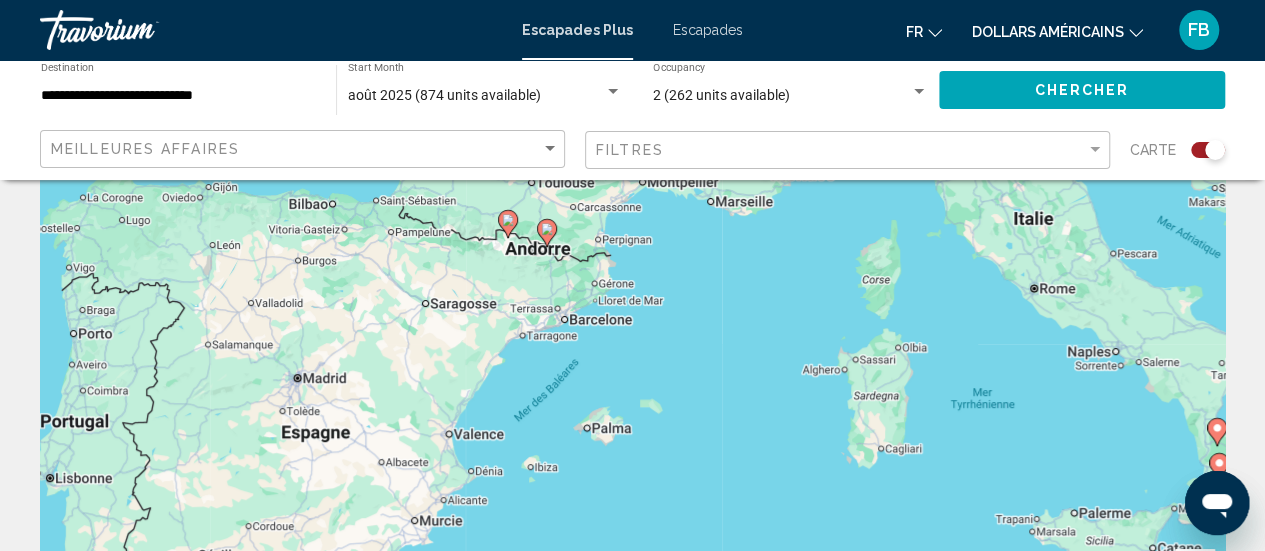 click on "Pour activer le glissement avec le clavier, appuyez sur Alt+Entrée. Une fois ce mode activé, utilisez les touches fléchées pour déplacer le repère. Pour valider le déplacement, appuyez sur Entrée. Pour annuler, appuyez sur Échap." at bounding box center [632, 354] 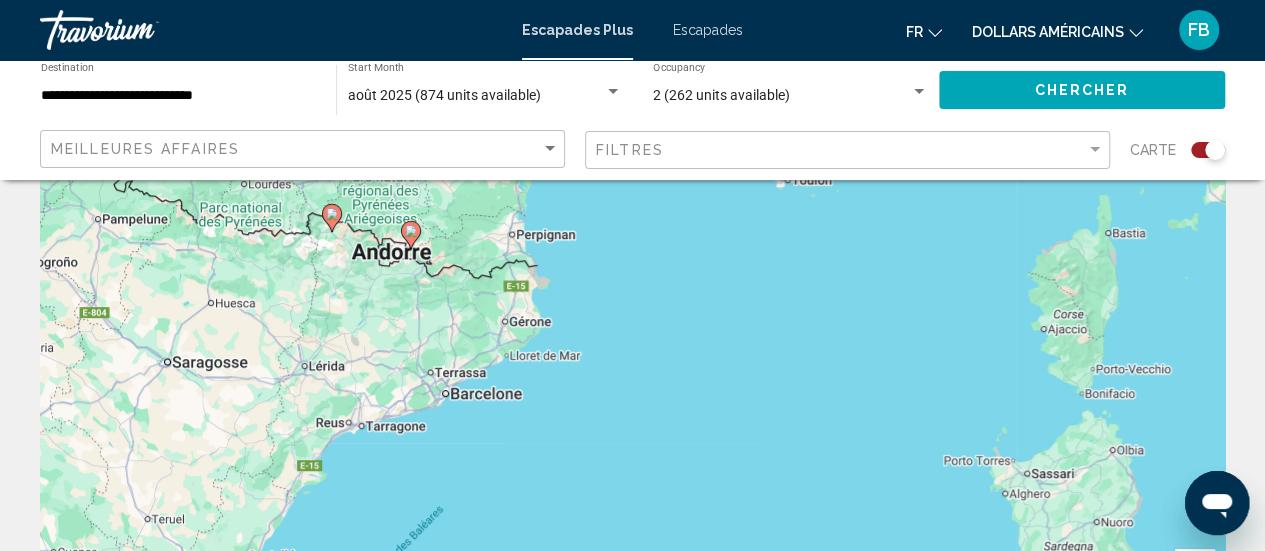 drag, startPoint x: 660, startPoint y: 258, endPoint x: 556, endPoint y: 433, distance: 203.57063 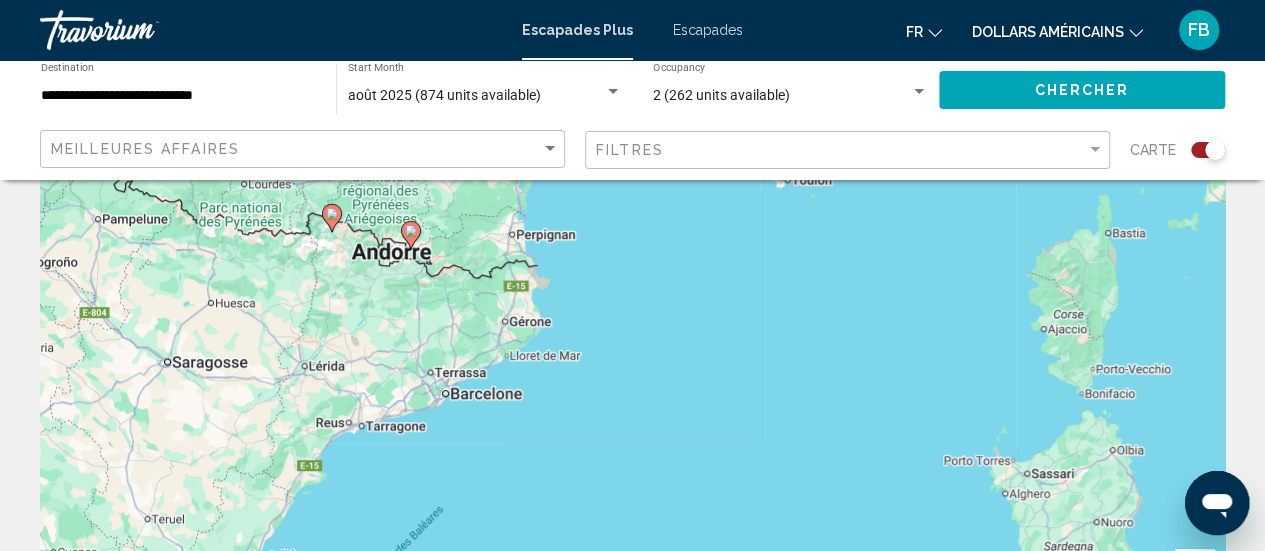 click on "Pour activer le glissement avec le clavier, appuyez sur Alt+Entrée. Une fois ce mode activé, utilisez les touches fléchées pour déplacer le repère. Pour valider le déplacement, appuyez sur Entrée. Pour annuler, appuyez sur Échap." at bounding box center (632, 354) 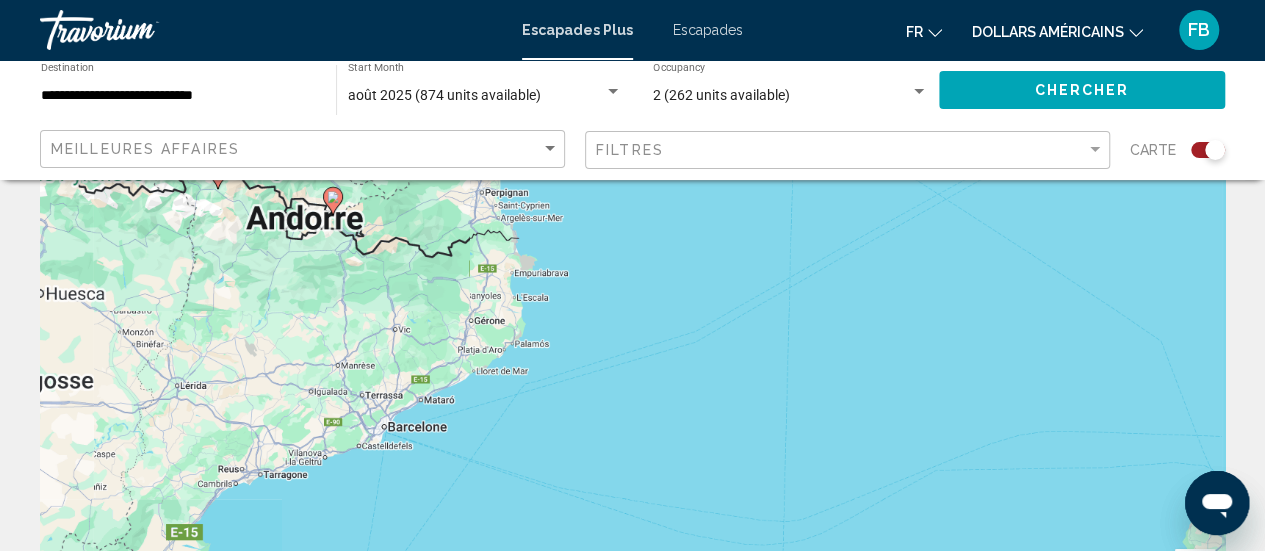 click on "Pour activer le glissement avec le clavier, appuyez sur Alt+Entrée. Une fois ce mode activé, utilisez les touches fléchées pour déplacer le repère. Pour valider le déplacement, appuyez sur Entrée. Pour annuler, appuyez sur Échap." at bounding box center (632, 354) 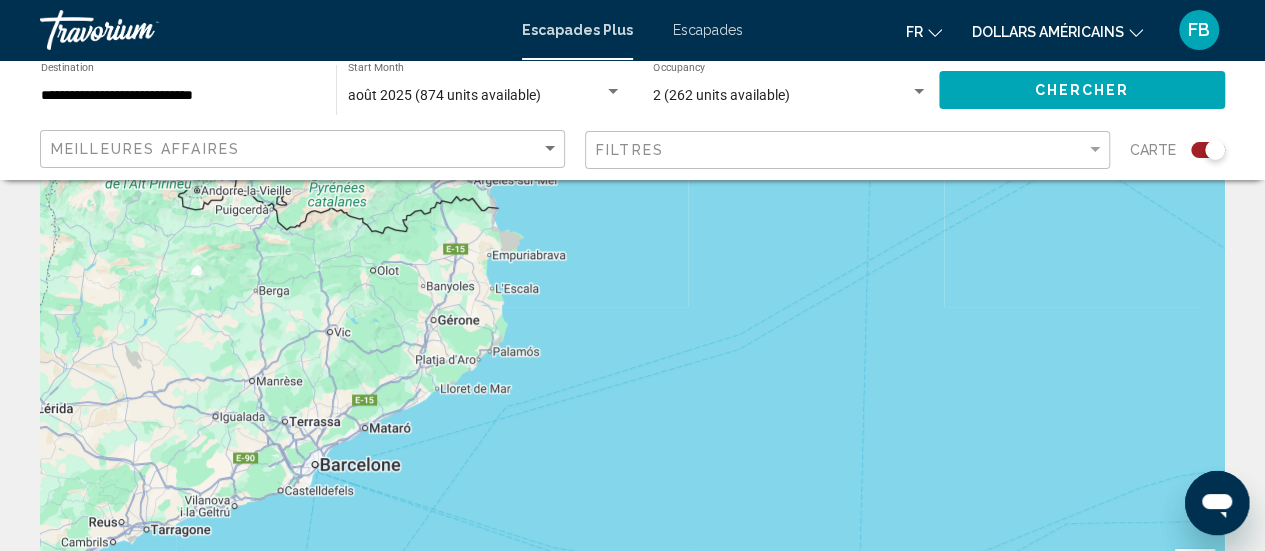 click on "Pour activer le glissement avec le clavier, appuyez sur Alt+Entrée. Une fois ce mode activé, utilisez les touches fléchées pour déplacer le repère. Pour valider le déplacement, appuyez sur Entrée. Pour annuler, appuyez sur Échap." at bounding box center (632, 354) 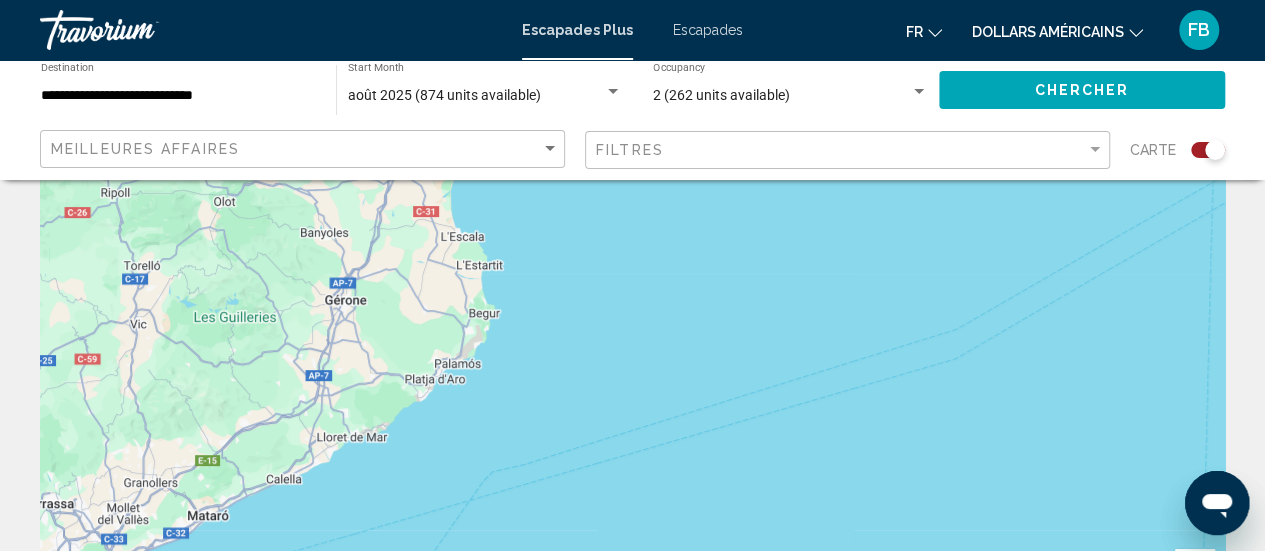 click on "Pour activer le glissement avec le clavier, appuyez sur Alt+Entrée. Une fois ce mode activé, utilisez les touches fléchées pour déplacer le repère. Pour valider le déplacement, appuyez sur Entrée. Pour annuler, appuyez sur Échap." at bounding box center (632, 354) 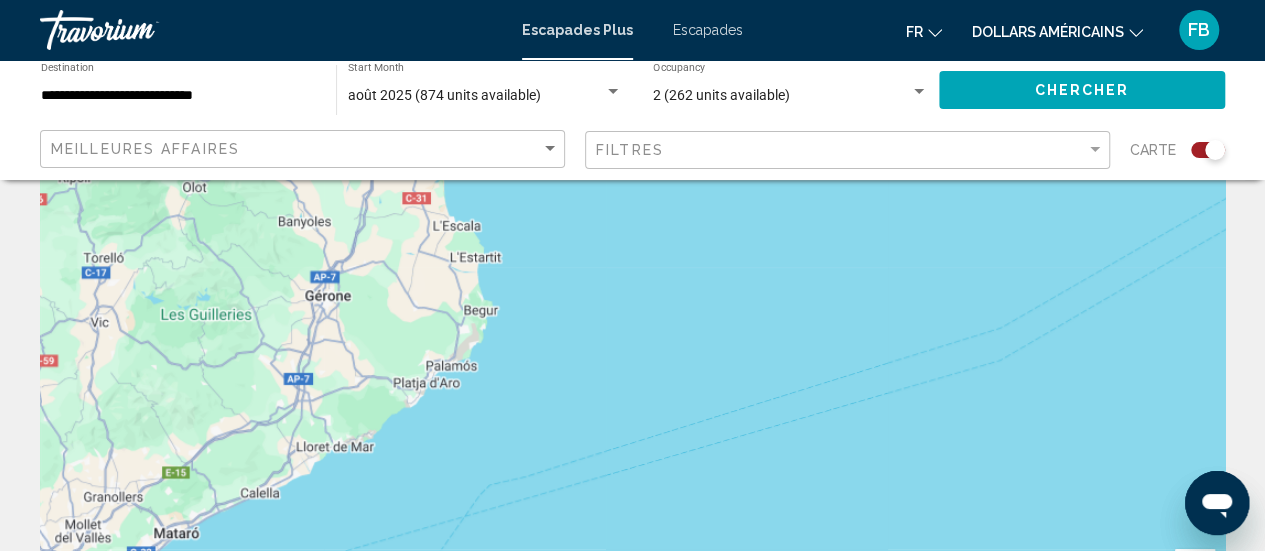 click on "Pour activer le glissement avec le clavier, appuyez sur Alt+Entrée. Une fois ce mode activé, utilisez les touches fléchées pour déplacer le repère. Pour valider le déplacement, appuyez sur Entrée. Pour annuler, appuyez sur Échap." at bounding box center [632, 354] 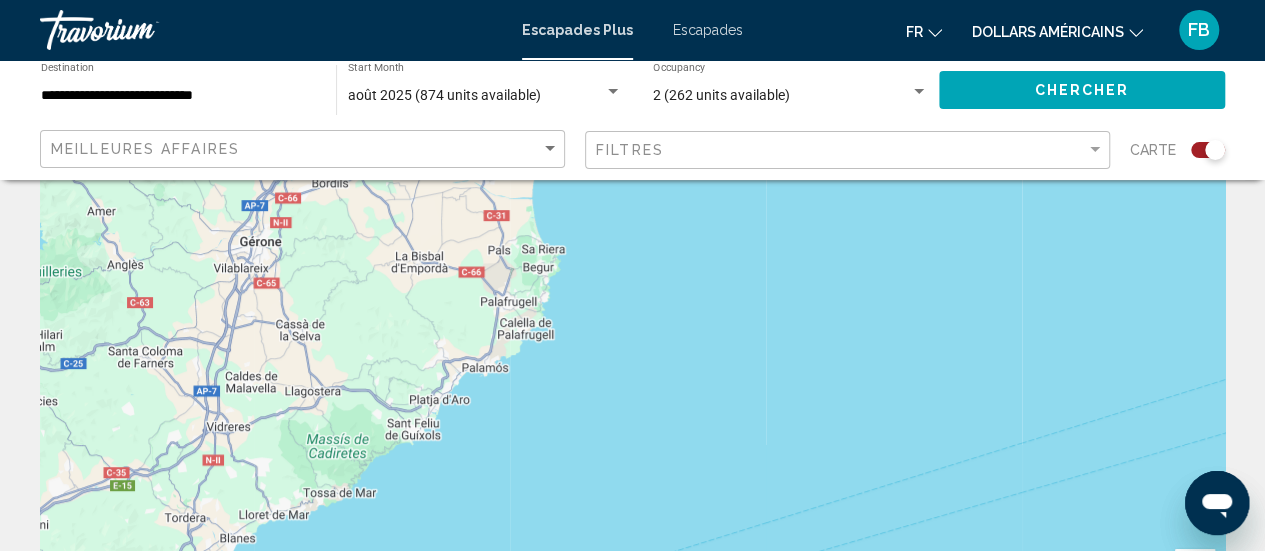 drag, startPoint x: 464, startPoint y: 381, endPoint x: 556, endPoint y: 364, distance: 93.55747 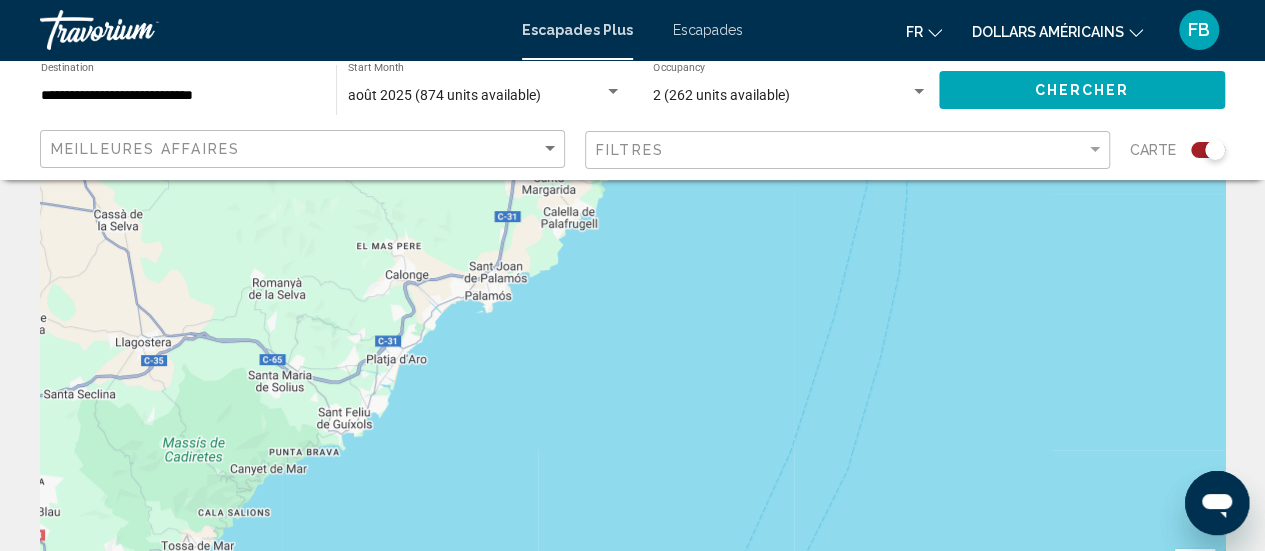 drag, startPoint x: 566, startPoint y: 299, endPoint x: 636, endPoint y: 230, distance: 98.29038 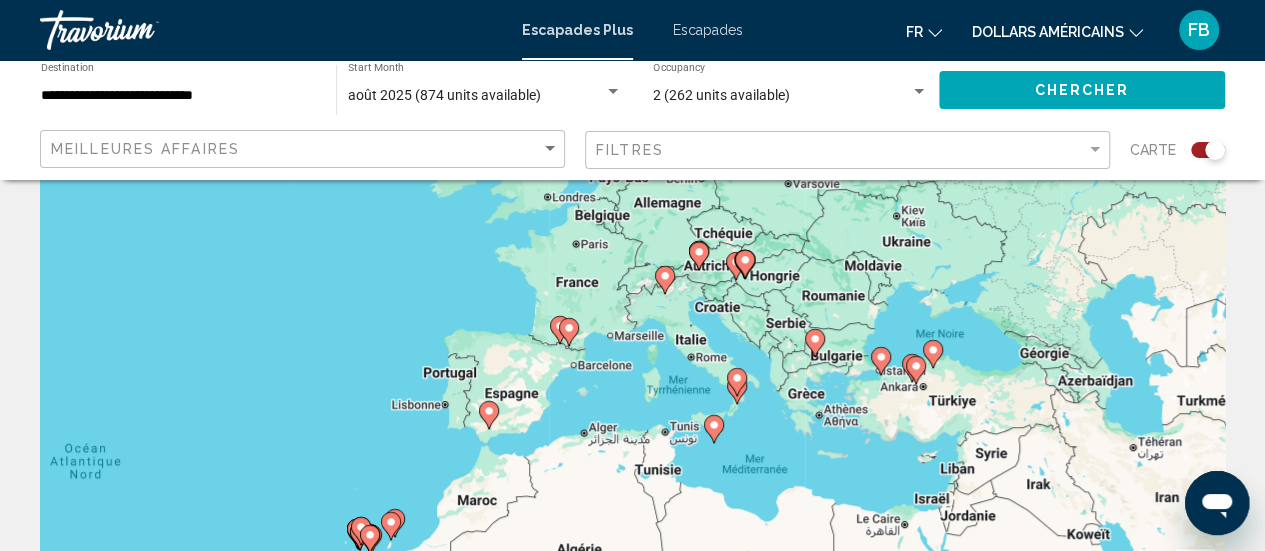 click 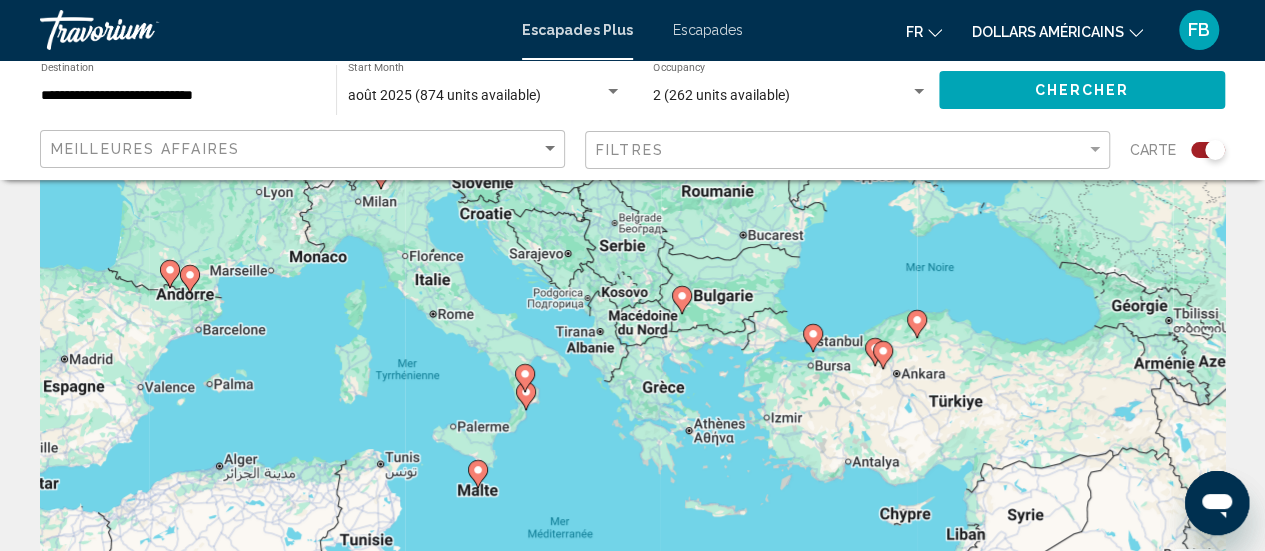 drag, startPoint x: 586, startPoint y: 254, endPoint x: 430, endPoint y: 389, distance: 206.30318 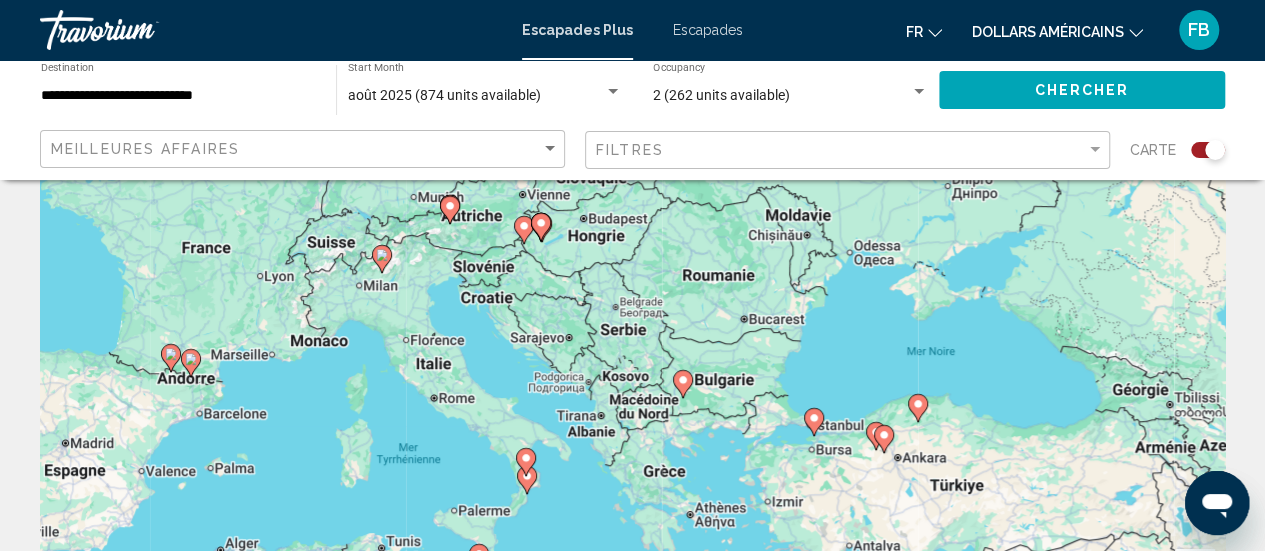 drag, startPoint x: 633, startPoint y: 398, endPoint x: 630, endPoint y: 484, distance: 86.05231 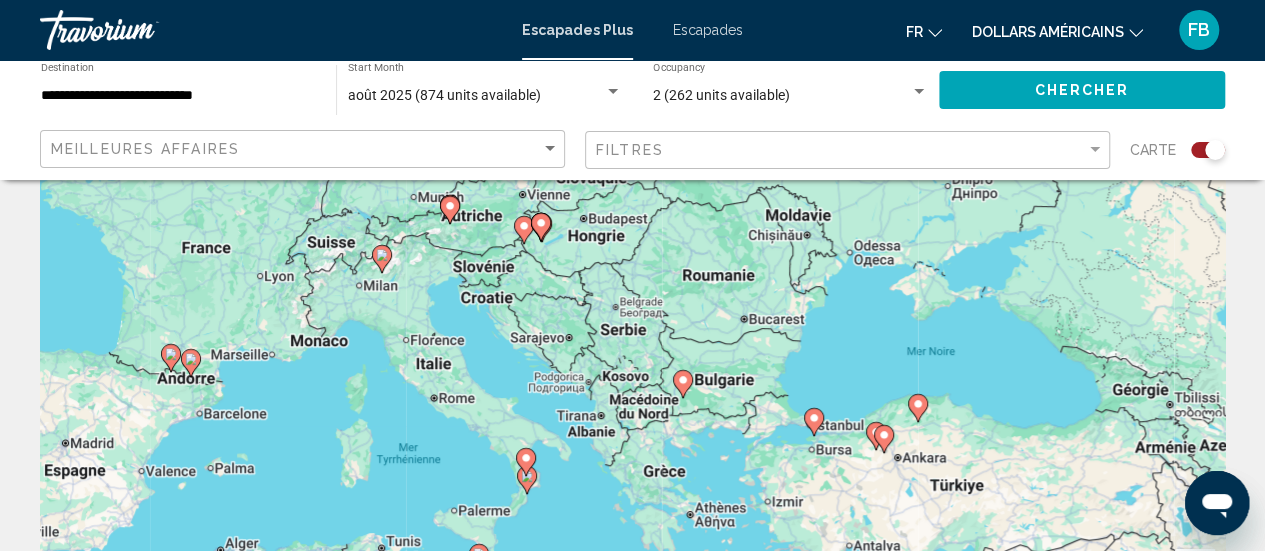 click on "Pour activer le glissement avec le clavier, appuyez sur Alt+Entrée. Une fois ce mode activé, utilisez les touches fléchées pour déplacer le repère. Pour valider le déplacement, appuyez sur Entrée. Pour annuler, appuyez sur Échap." at bounding box center [632, 354] 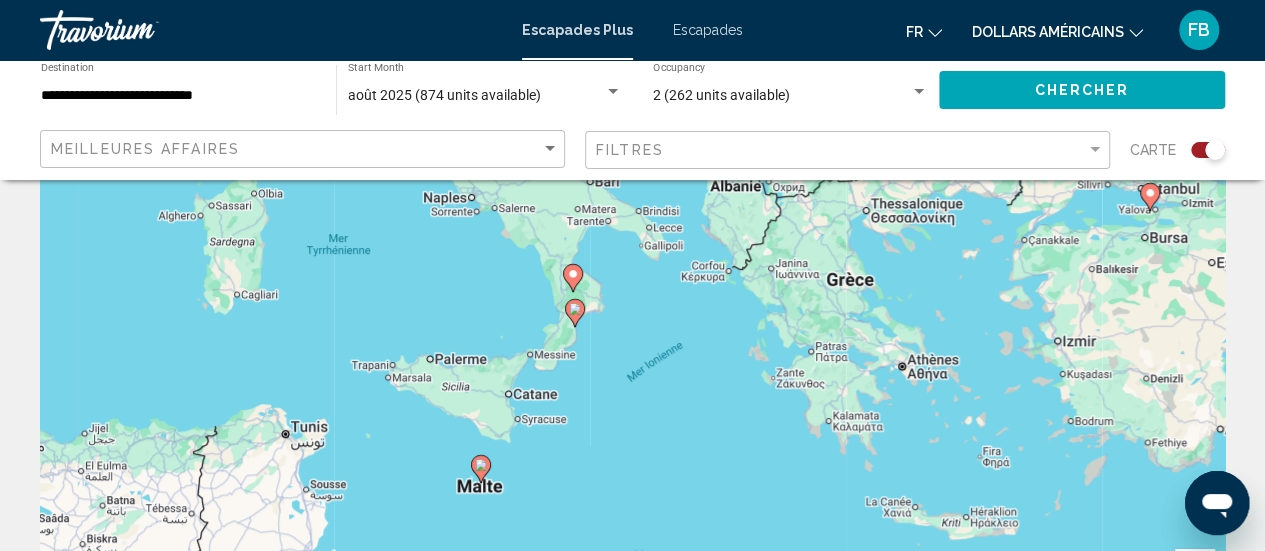 drag, startPoint x: 546, startPoint y: 493, endPoint x: 635, endPoint y: 243, distance: 265.36957 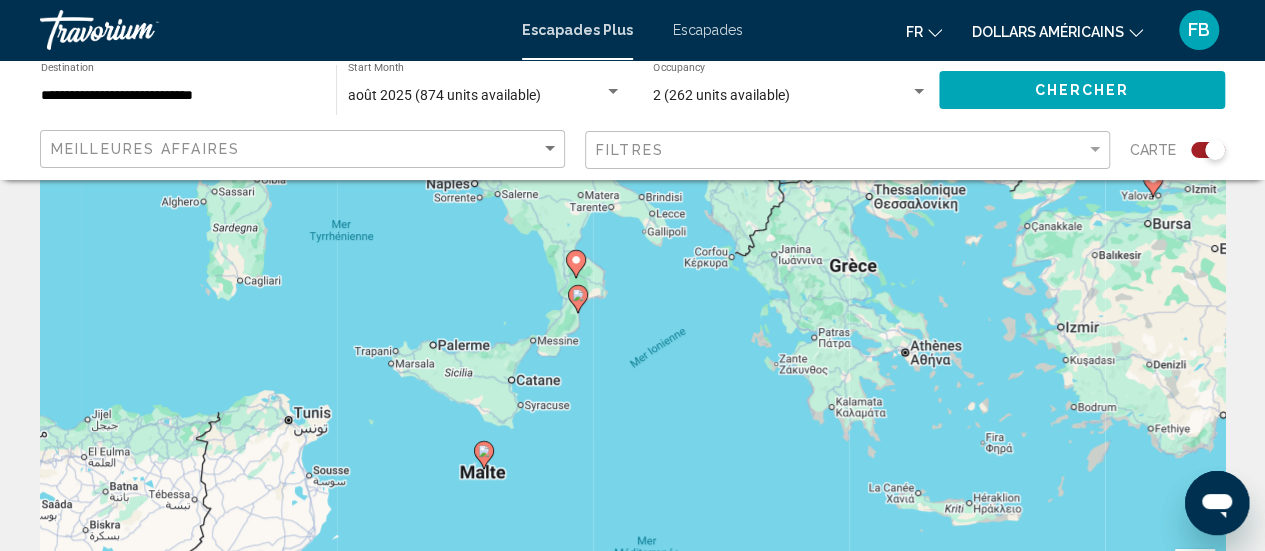 click on "Pour activer le glissement avec le clavier, appuyez sur Alt+Entrée. Une fois ce mode activé, utilisez les touches fléchées pour déplacer le repère. Pour valider le déplacement, appuyez sur Entrée. Pour annuler, appuyez sur Échap." at bounding box center [632, 354] 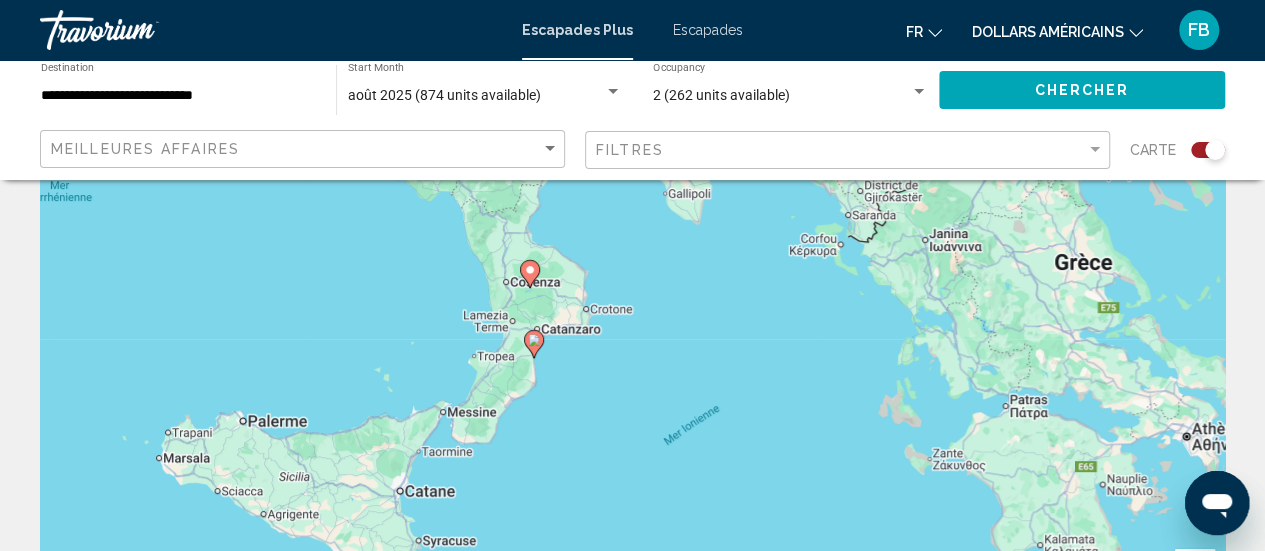click 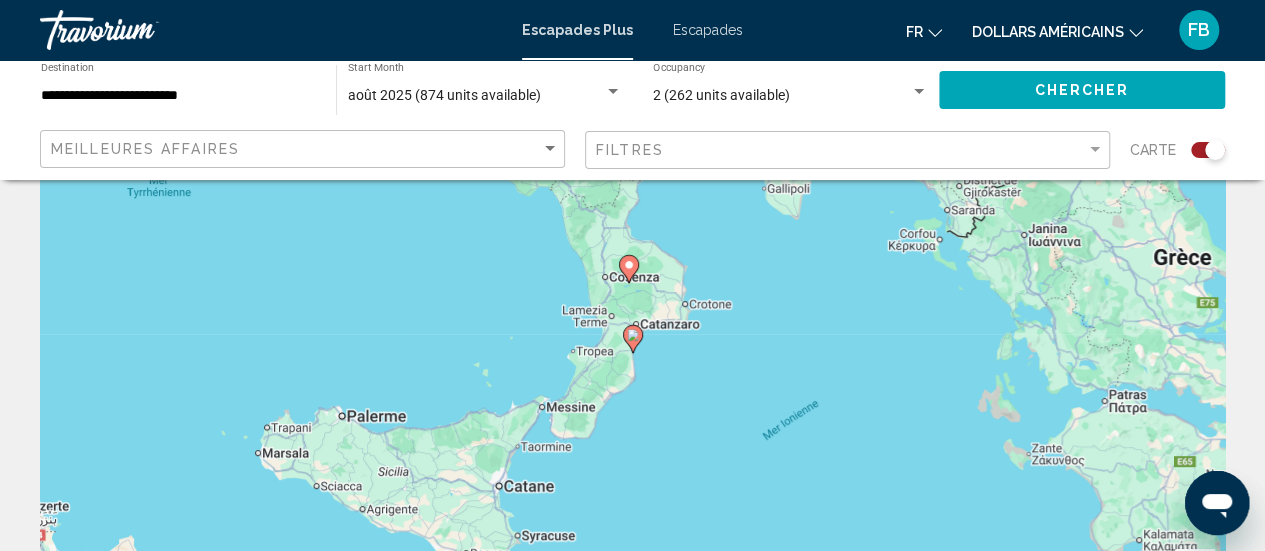 click 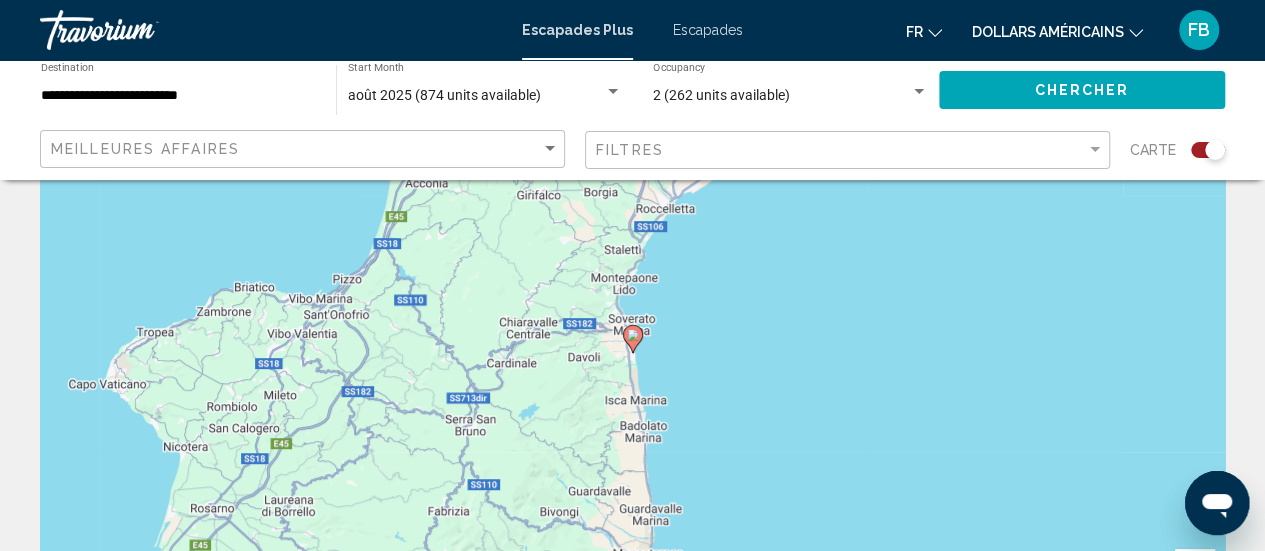 click 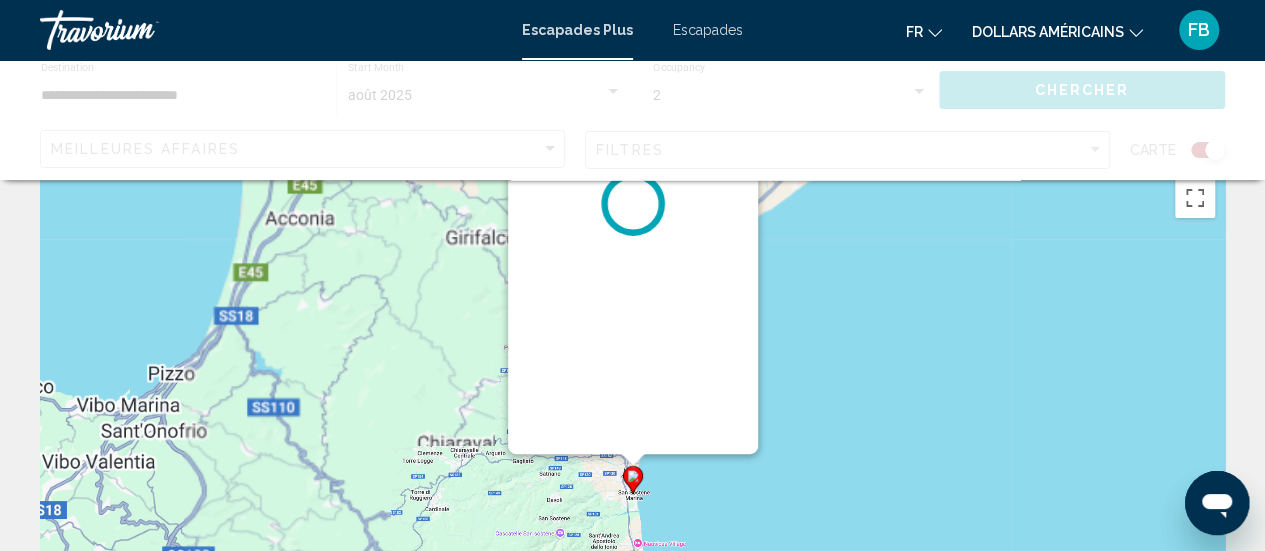 scroll, scrollTop: 0, scrollLeft: 0, axis: both 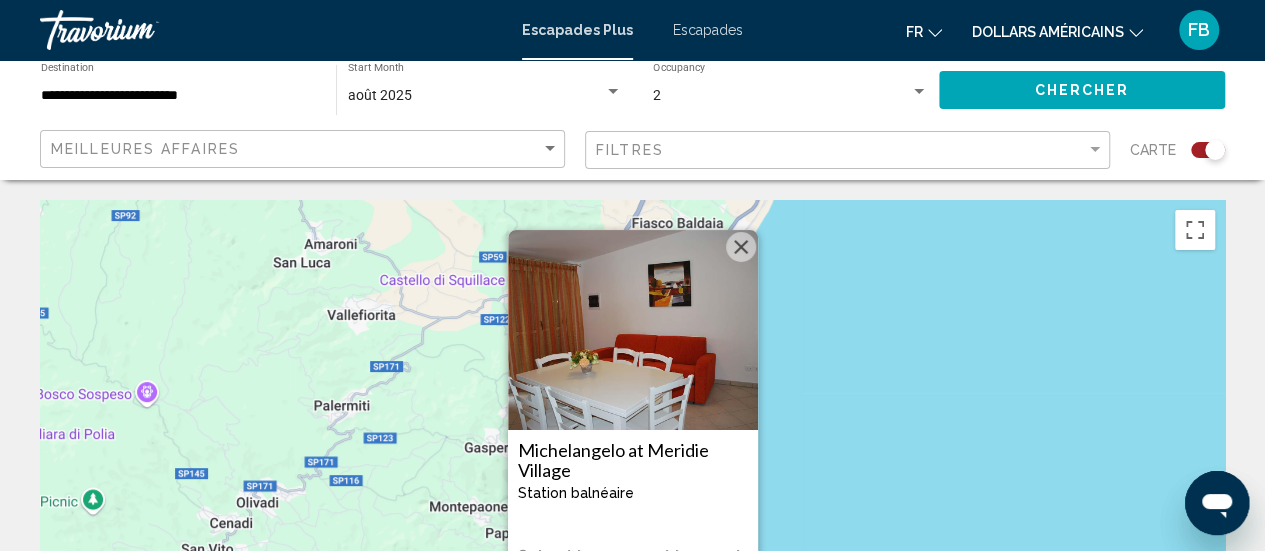 click at bounding box center (741, 247) 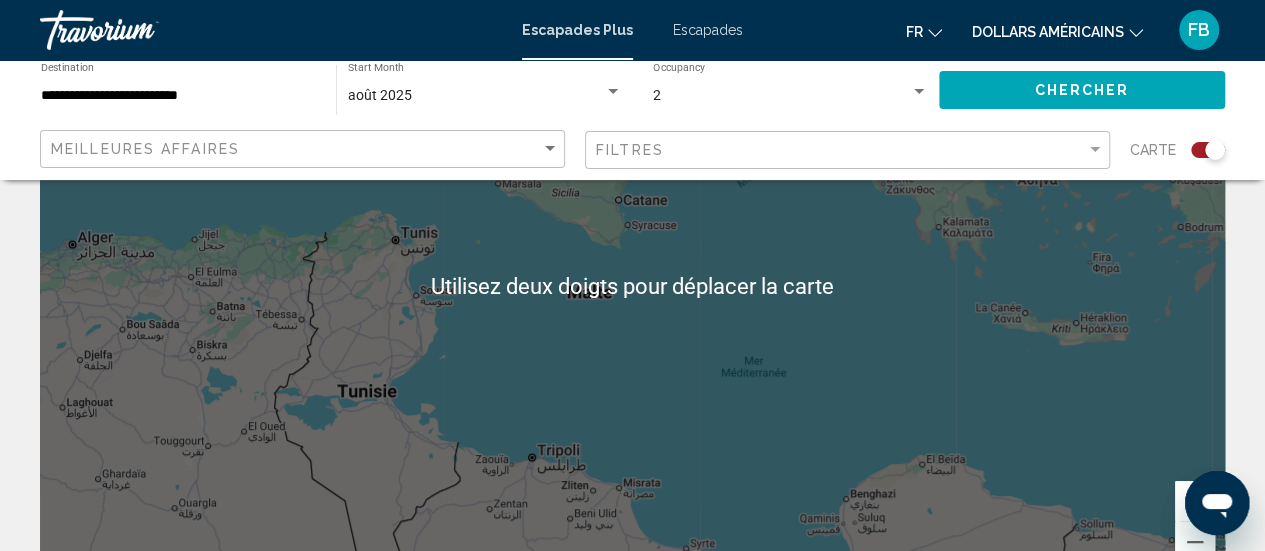 scroll, scrollTop: 212, scrollLeft: 0, axis: vertical 